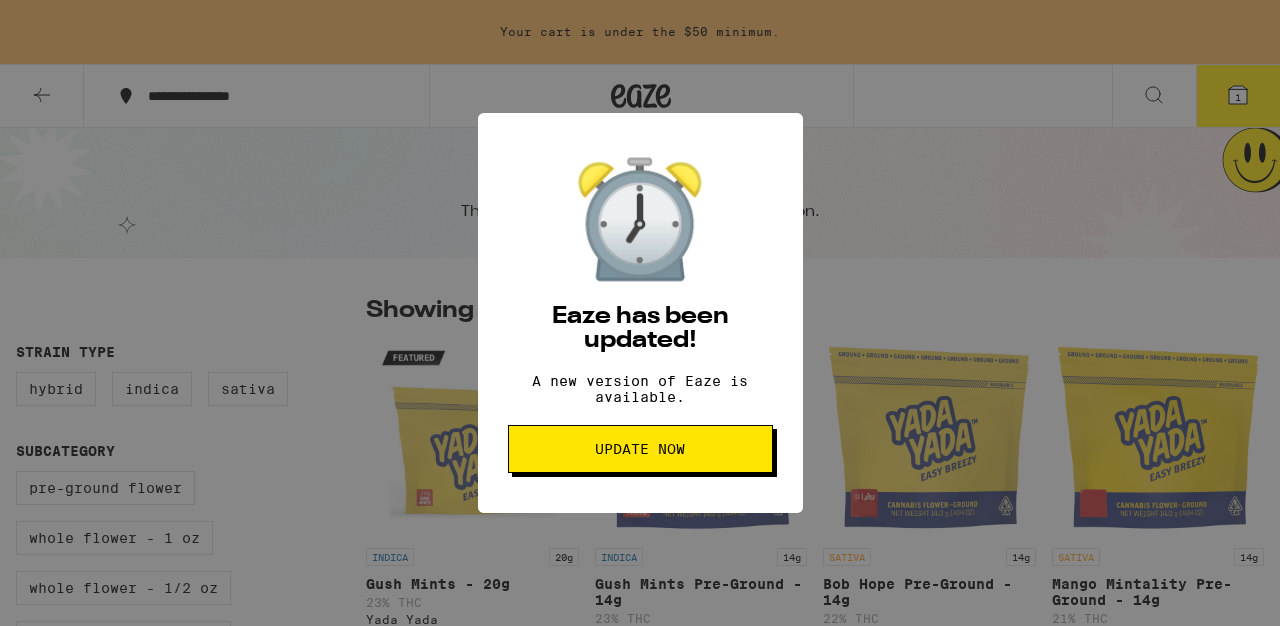 scroll, scrollTop: 1710, scrollLeft: 0, axis: vertical 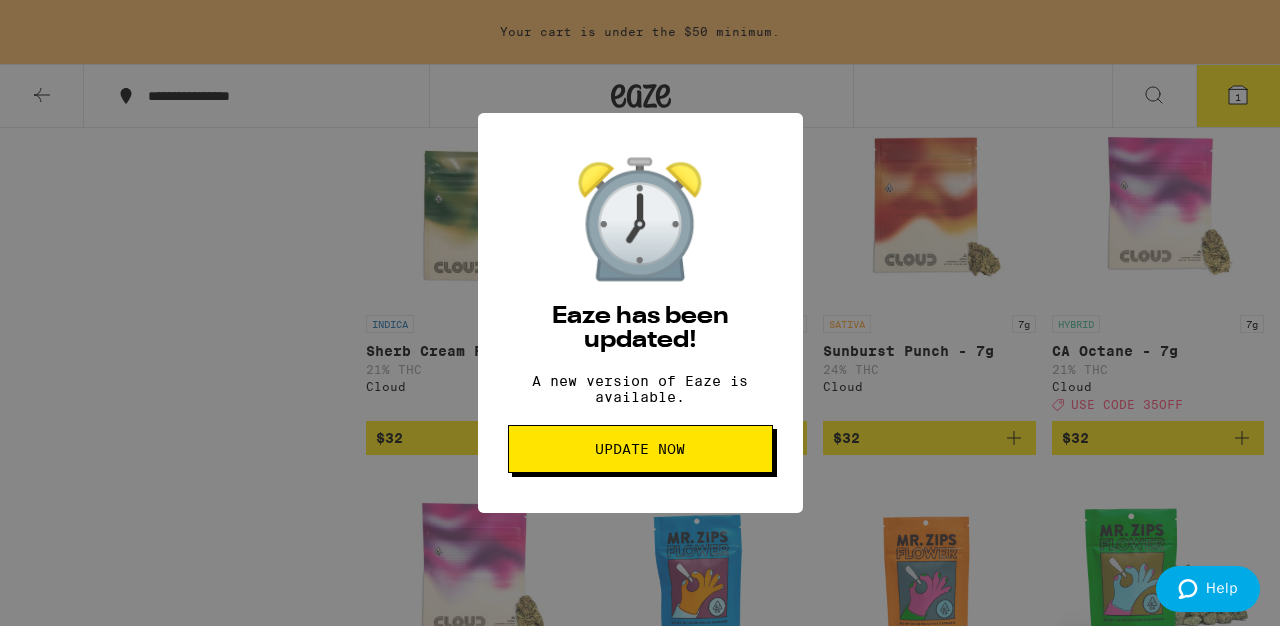 click on "Update Now" at bounding box center (640, 449) 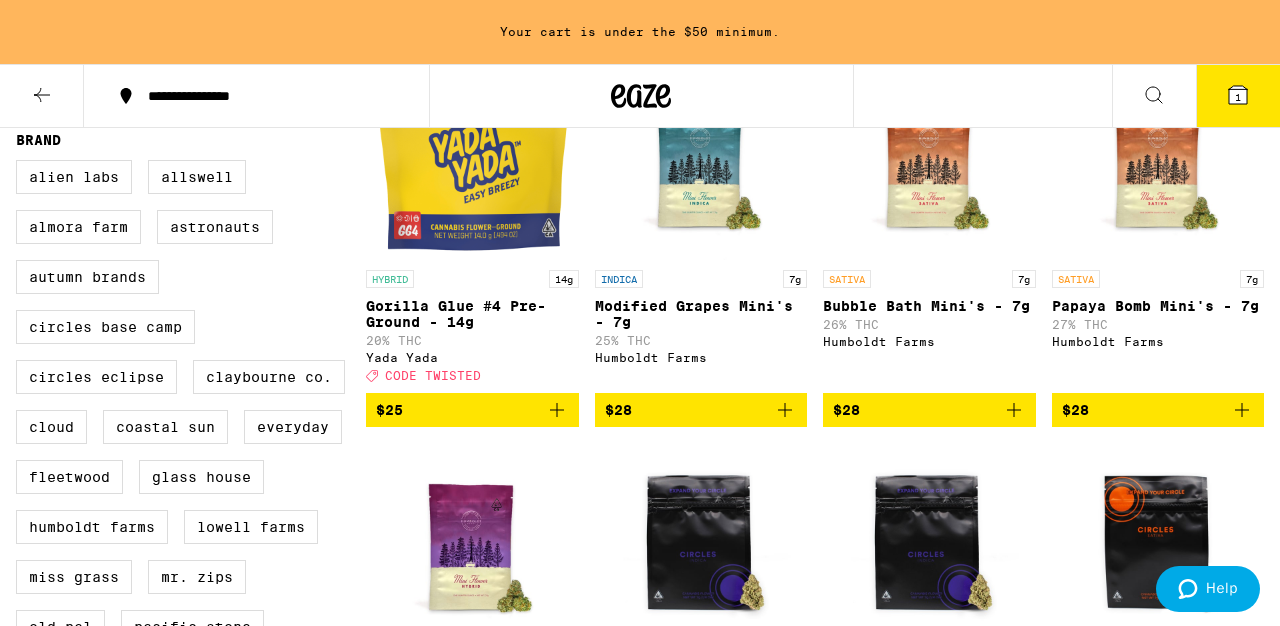 scroll, scrollTop: 663, scrollLeft: 0, axis: vertical 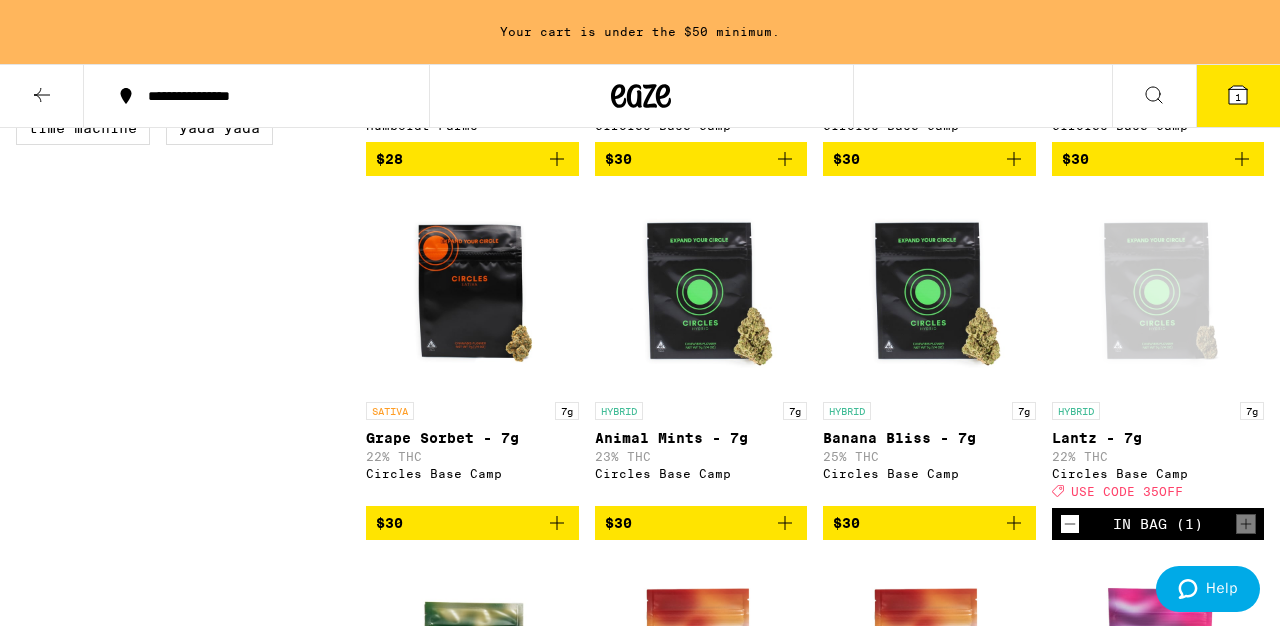 click on "1" at bounding box center [1238, 96] 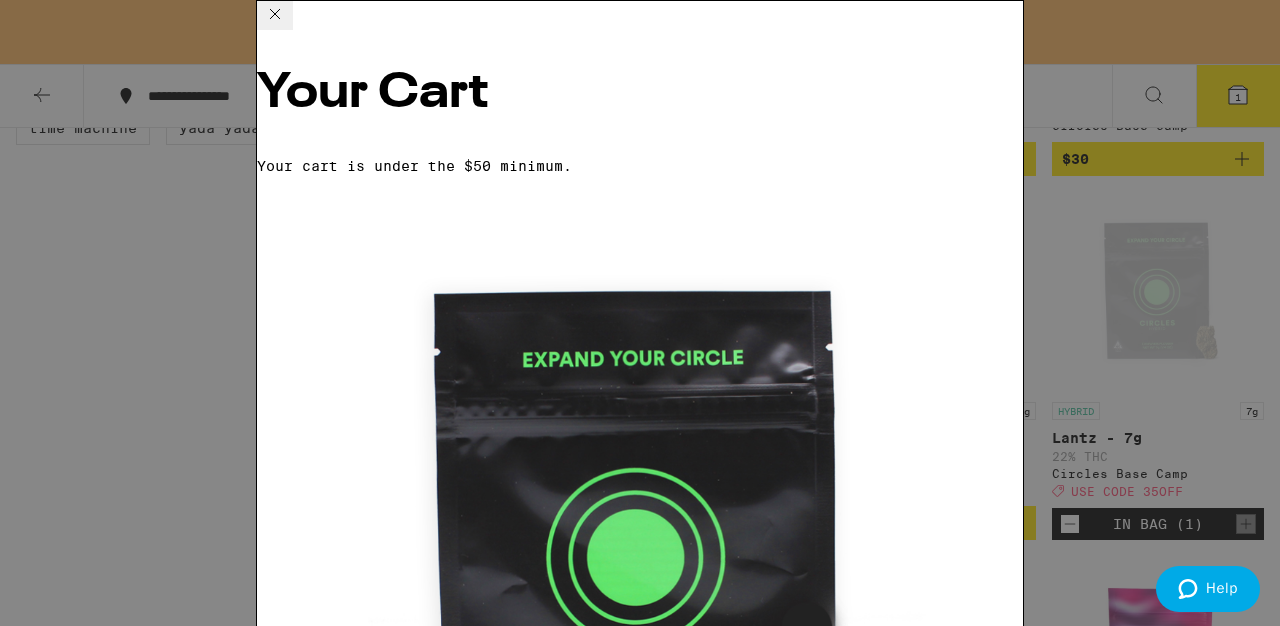 scroll, scrollTop: 0, scrollLeft: 0, axis: both 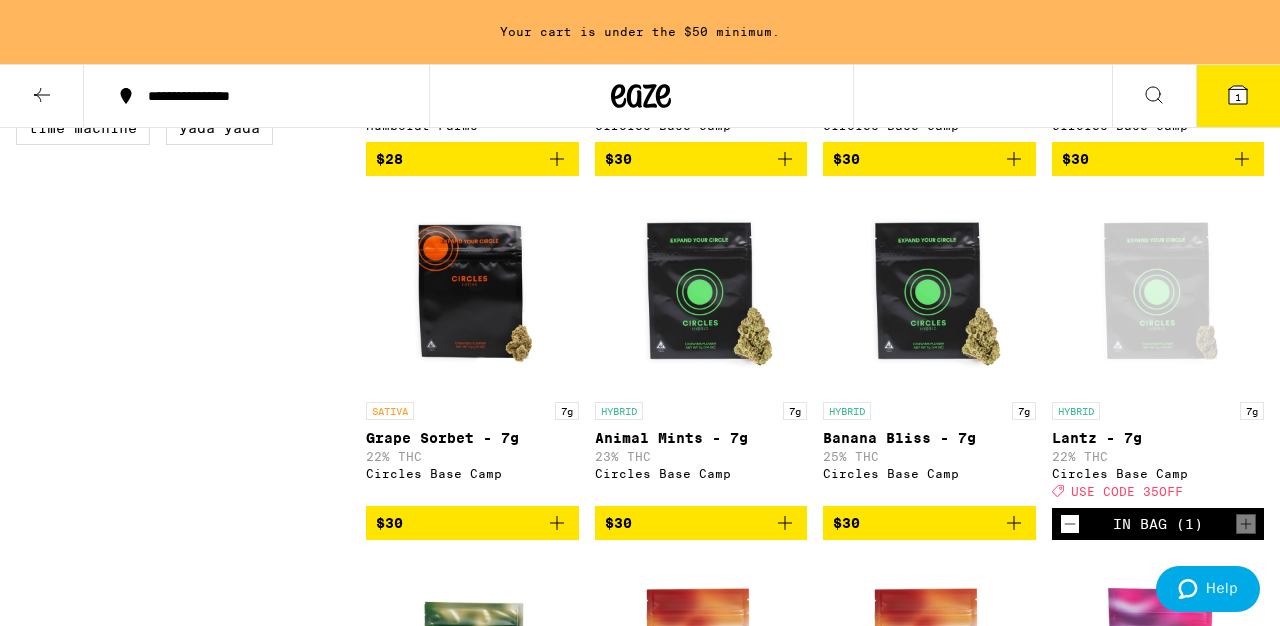 click 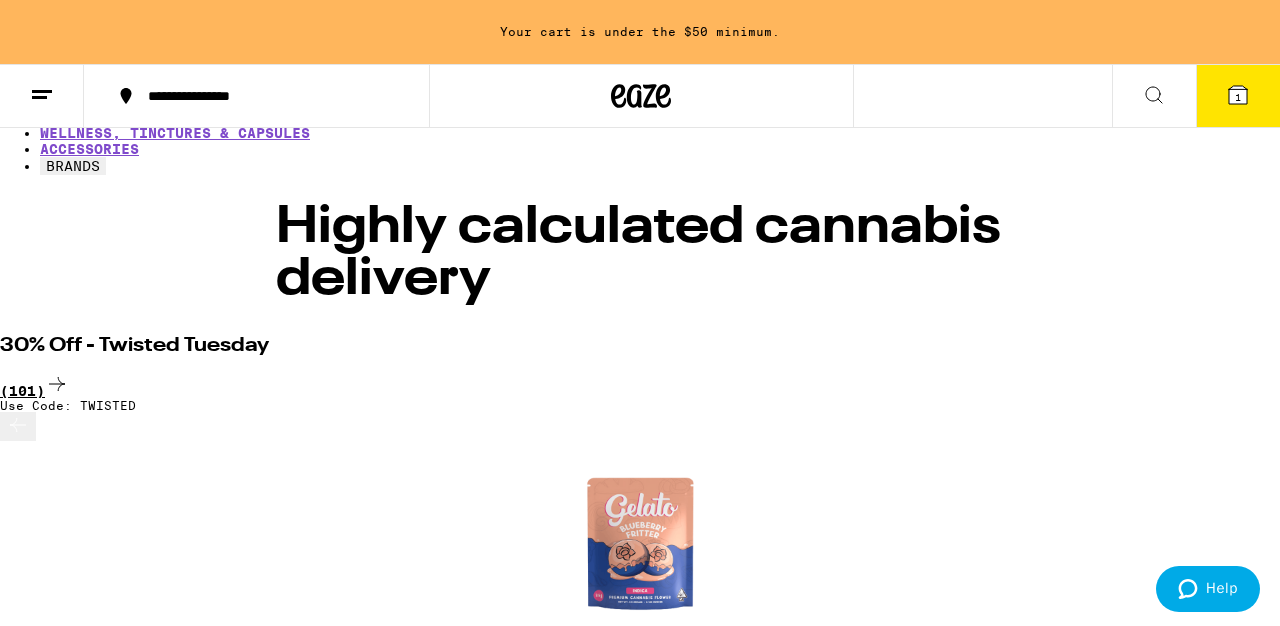 scroll, scrollTop: 176, scrollLeft: 0, axis: vertical 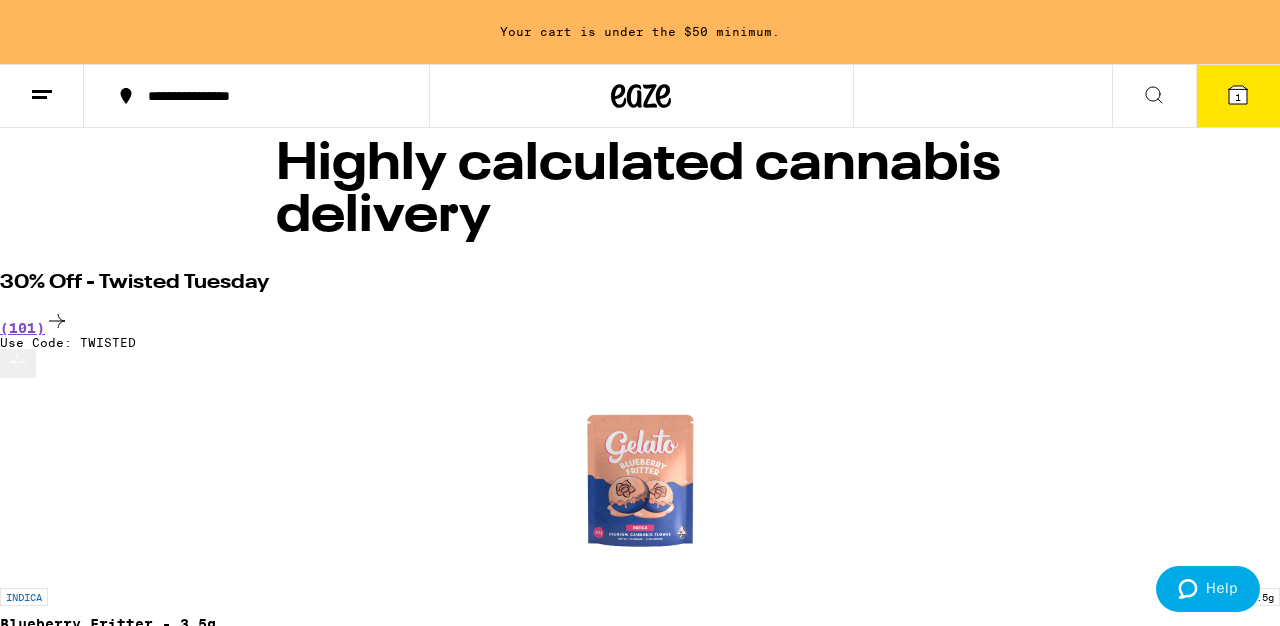click on "**********" at bounding box center [640, 32874] 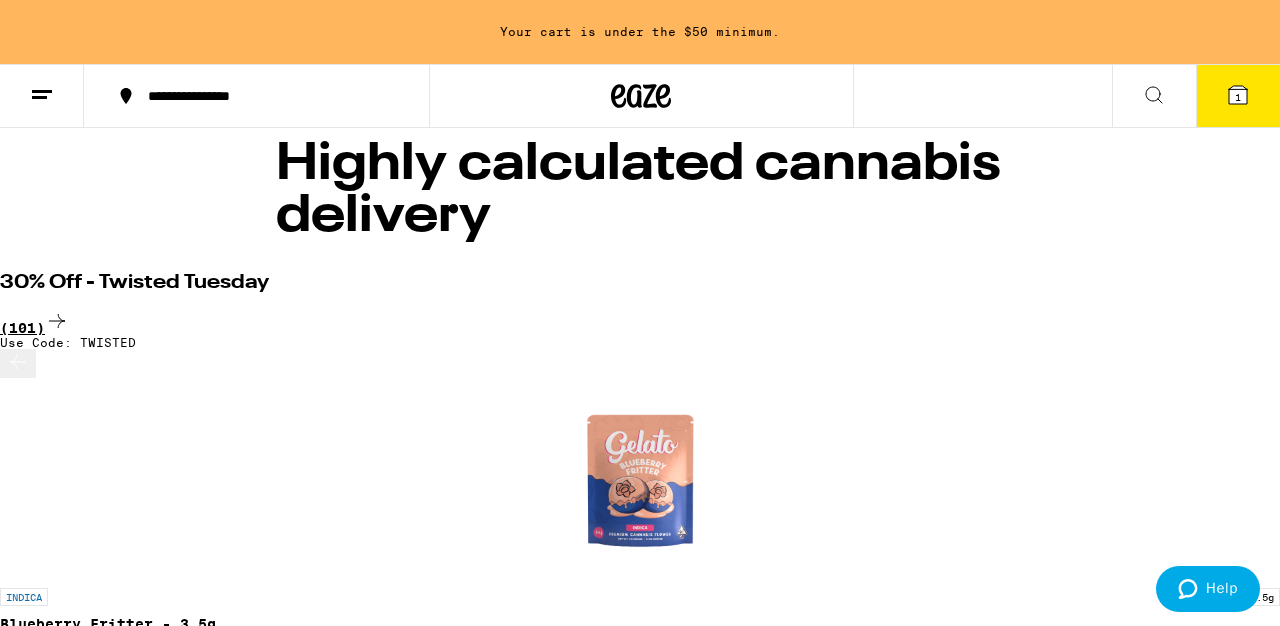 scroll, scrollTop: 0, scrollLeft: 0, axis: both 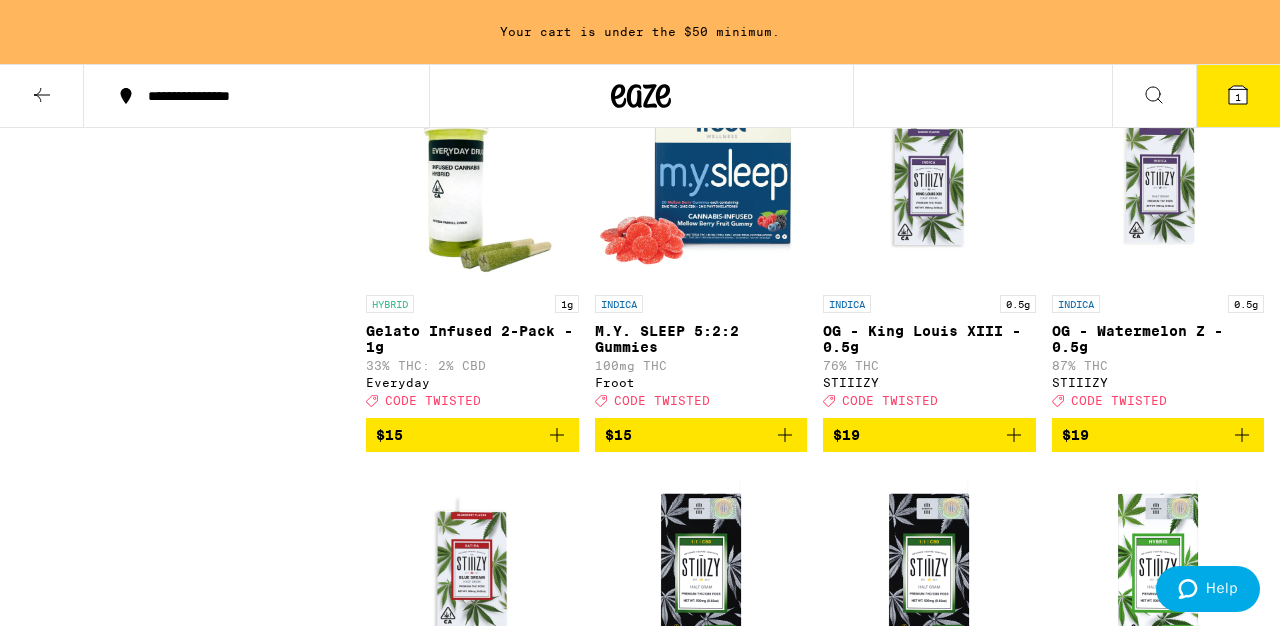 click on "$15" at bounding box center [701, 435] 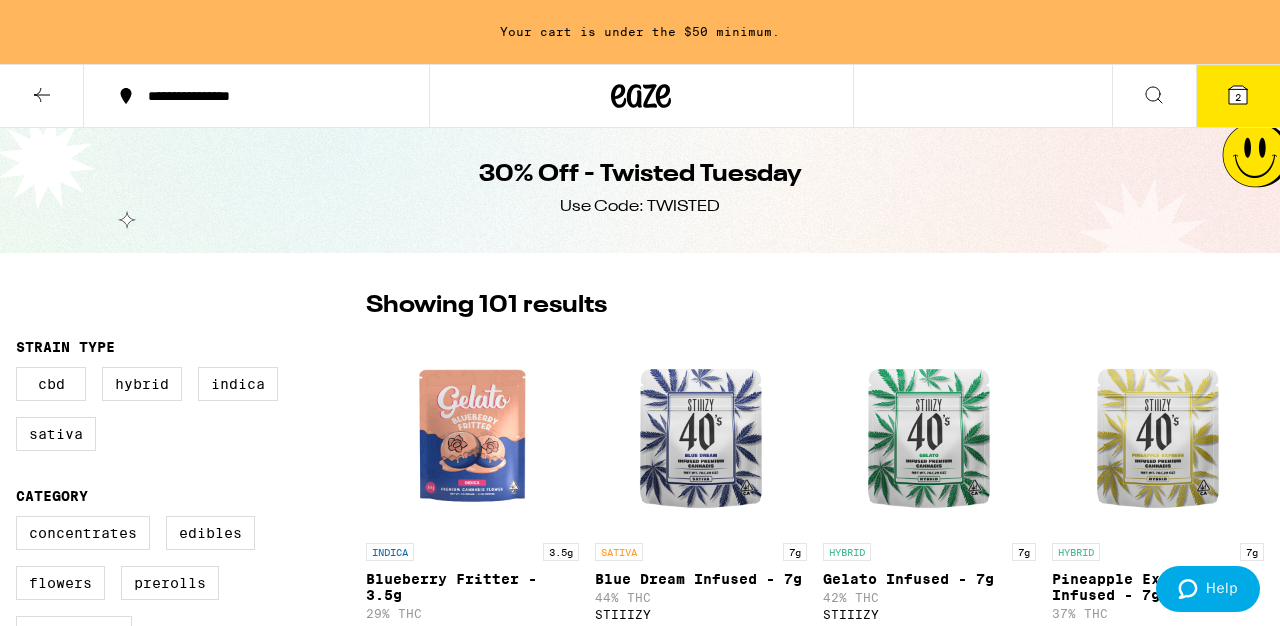 scroll, scrollTop: 0, scrollLeft: 0, axis: both 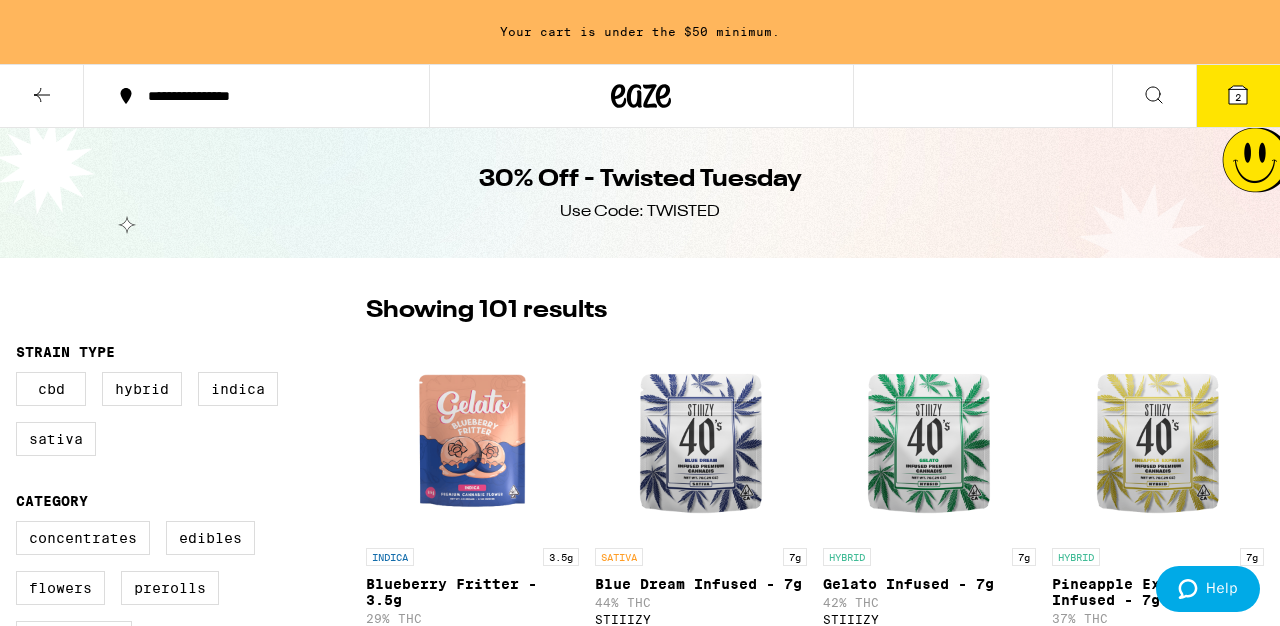 click at bounding box center [642, 96] 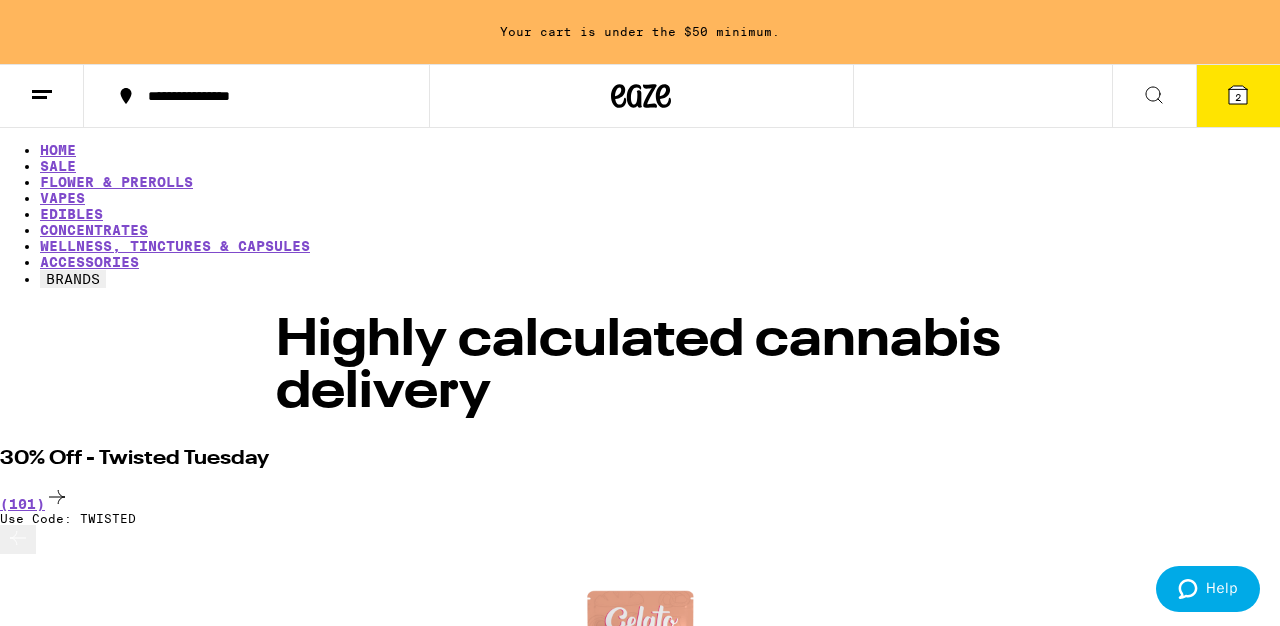 scroll, scrollTop: 0, scrollLeft: 0, axis: both 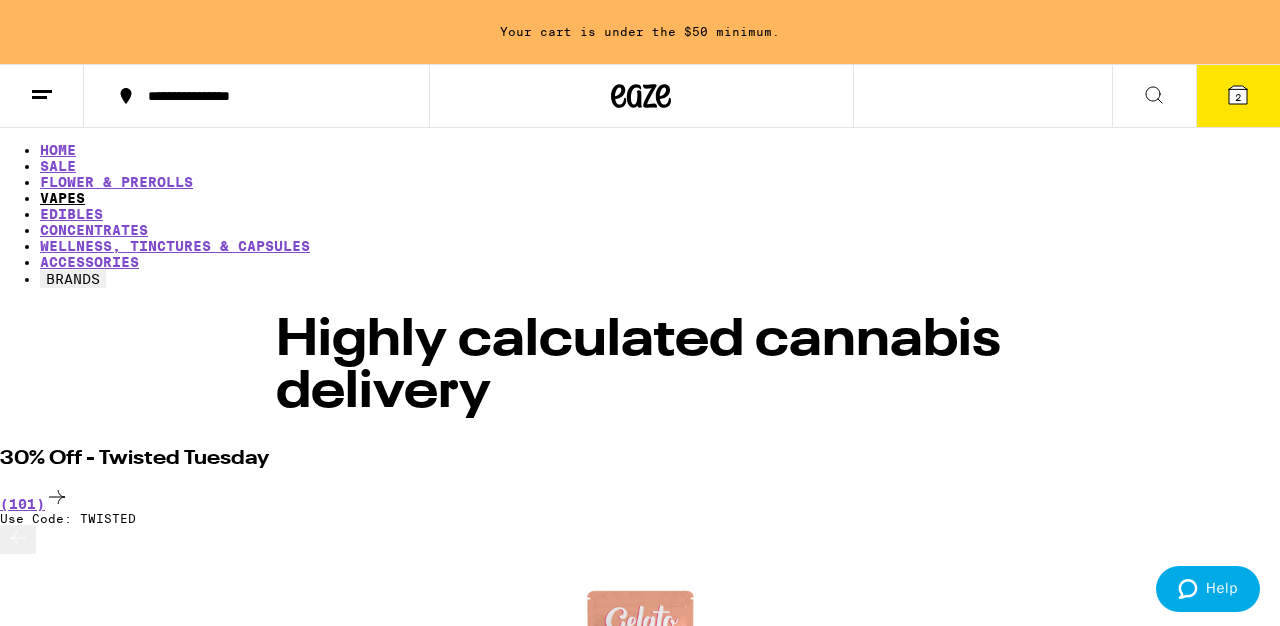 click on "VAPES" at bounding box center [62, 198] 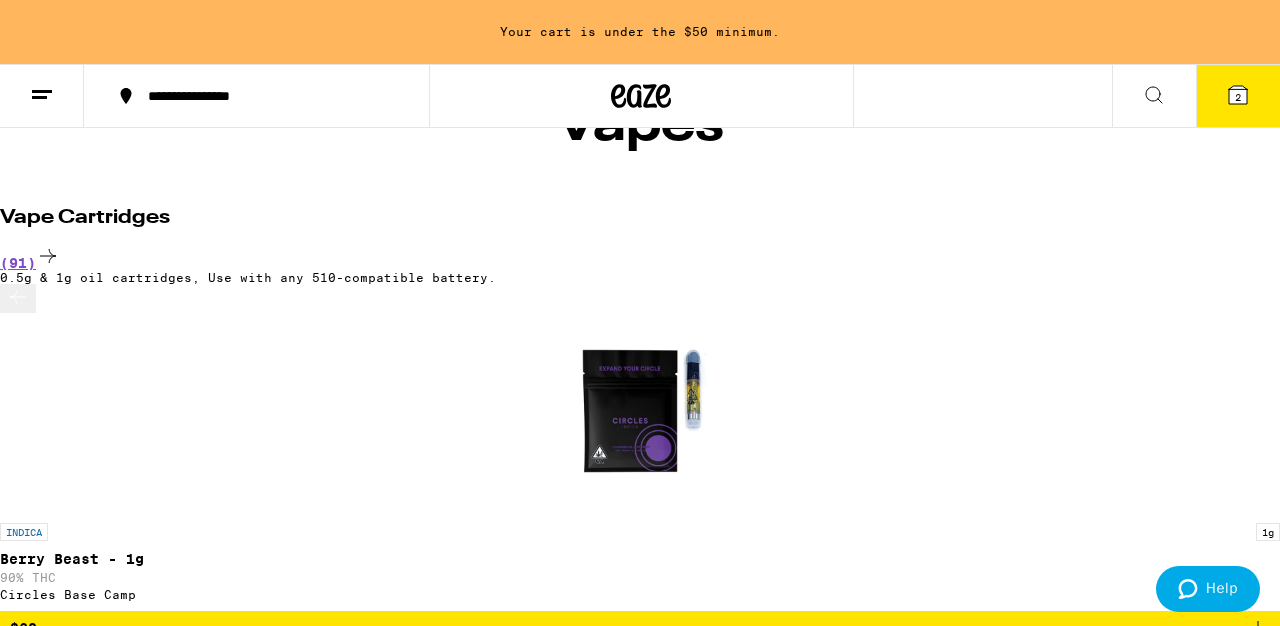 scroll, scrollTop: 2, scrollLeft: 0, axis: vertical 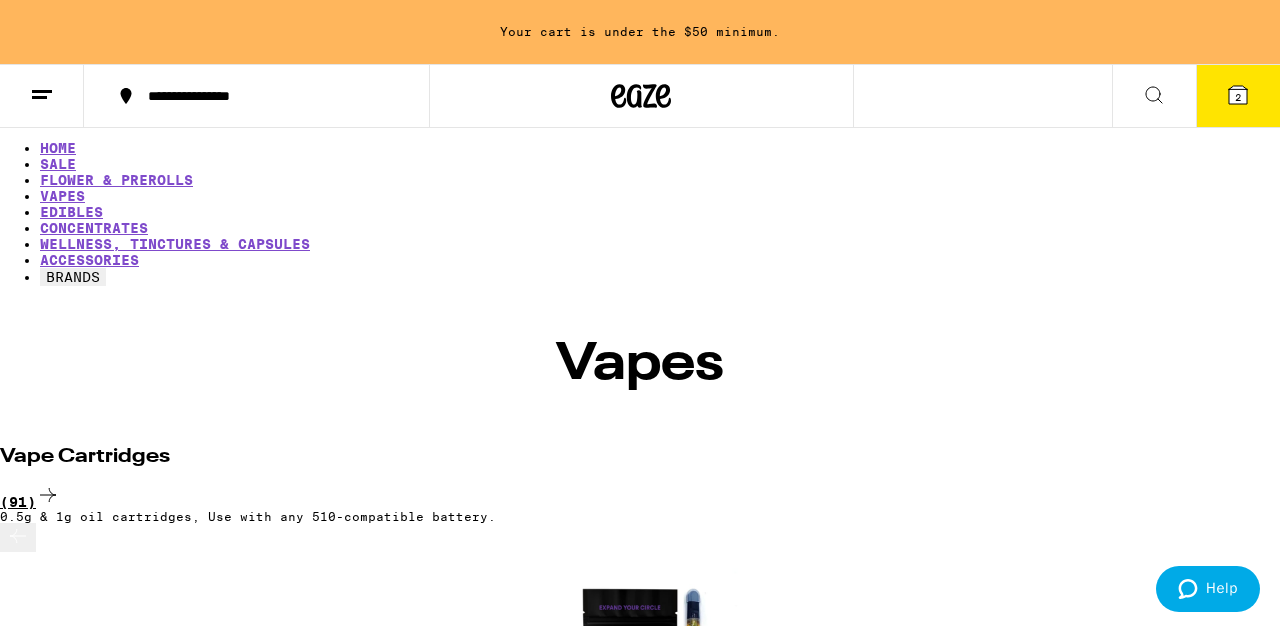 click on "(91)" at bounding box center [640, 496] 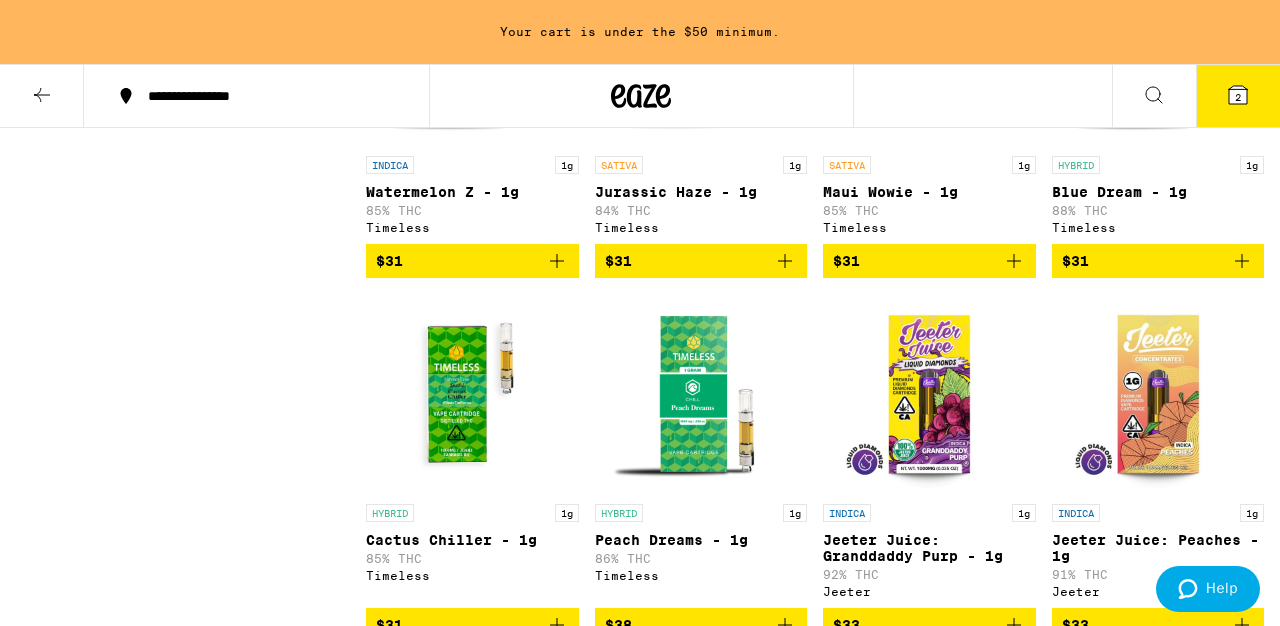 scroll, scrollTop: 5083, scrollLeft: 0, axis: vertical 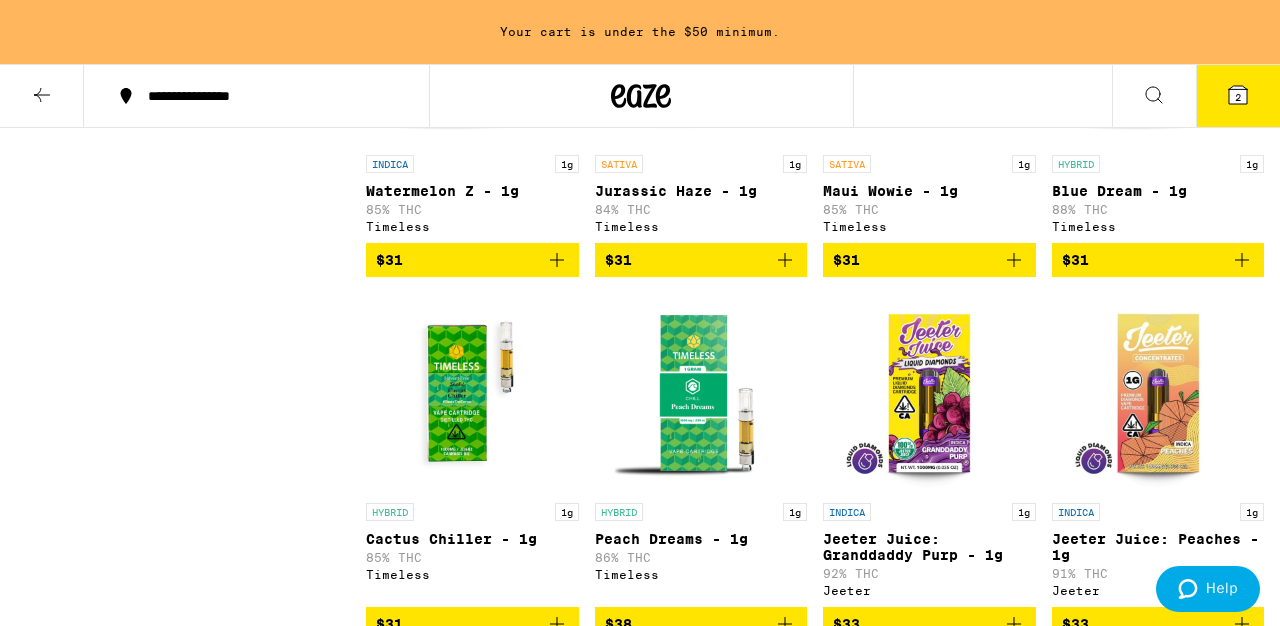 click 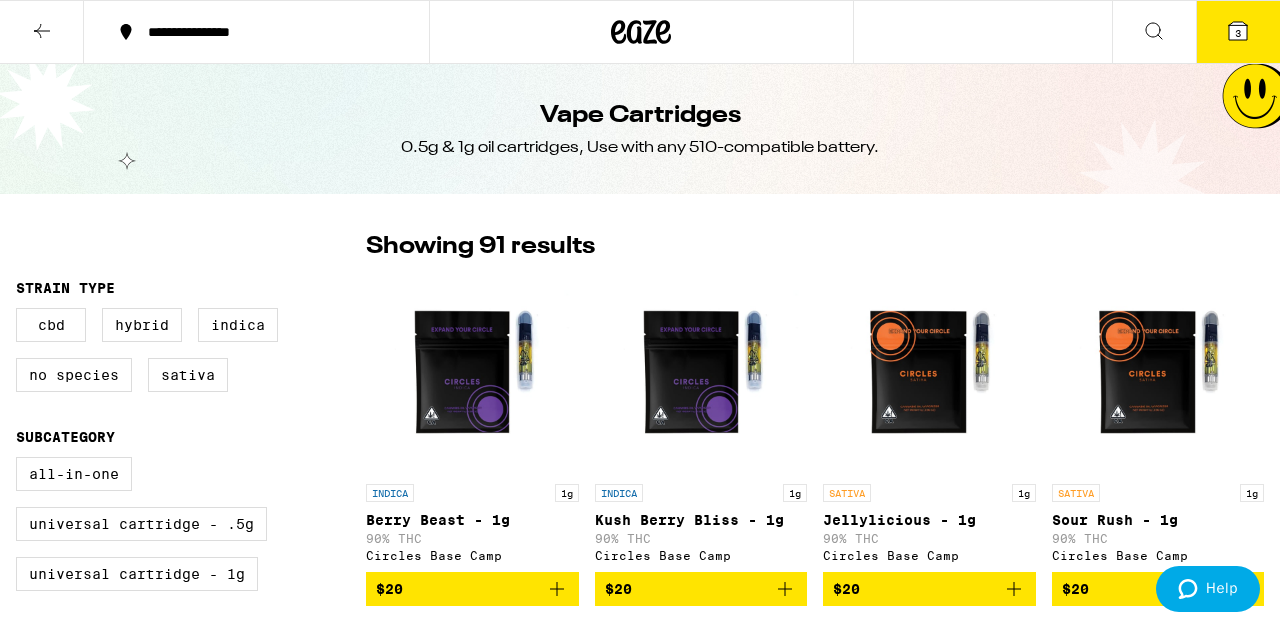 scroll, scrollTop: 0, scrollLeft: 0, axis: both 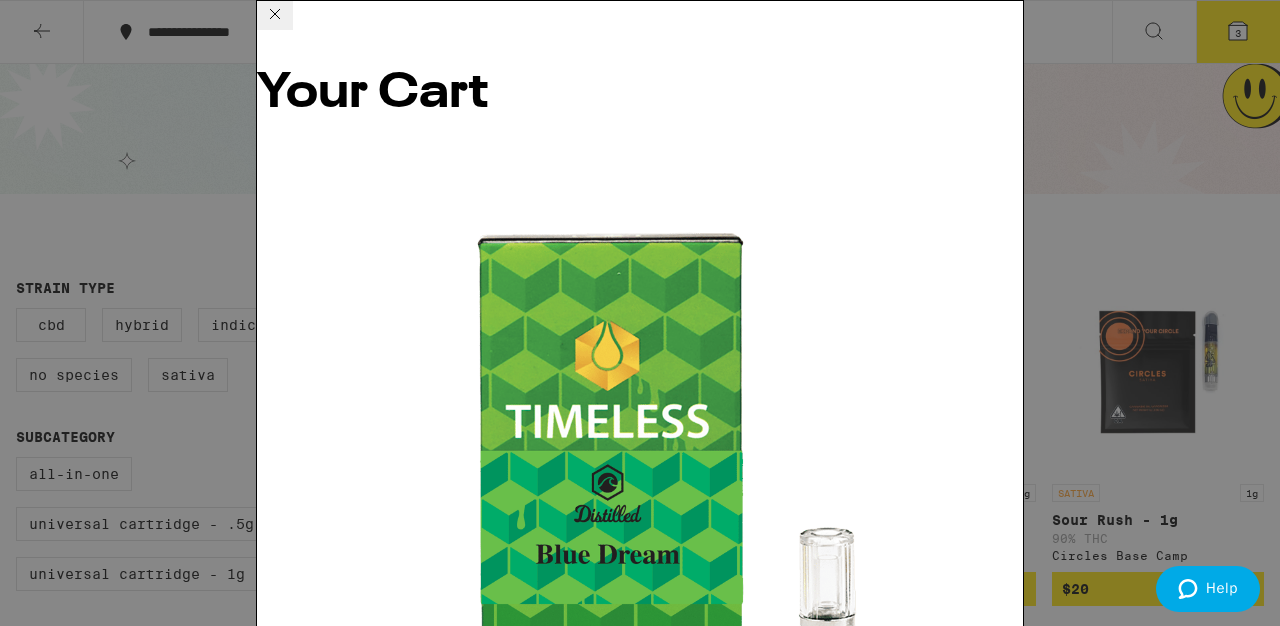 click on "Apply Promo" at bounding box center [312, 7939] 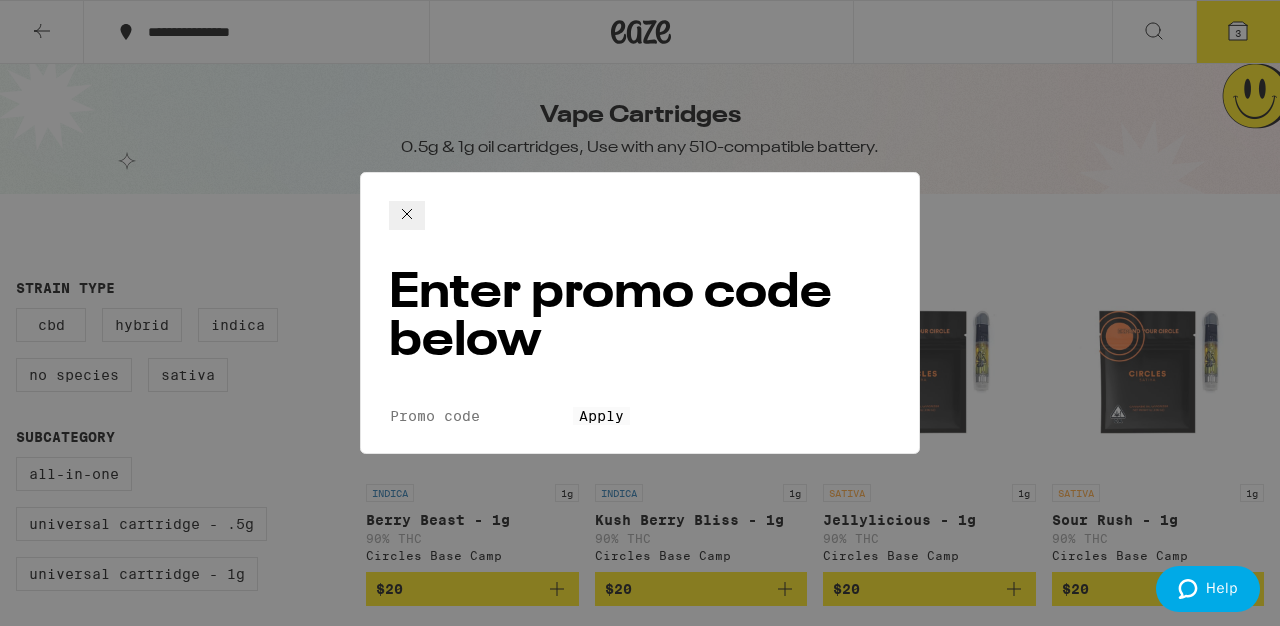 click on "Promo Code" at bounding box center (481, 416) 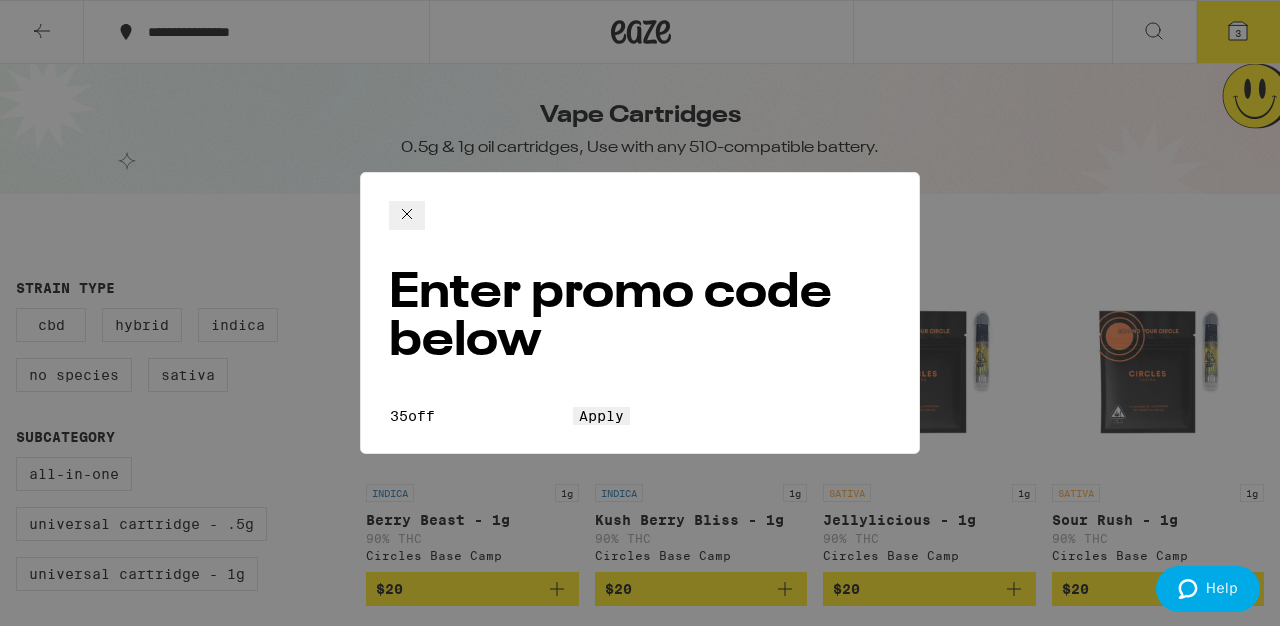 type on "35off" 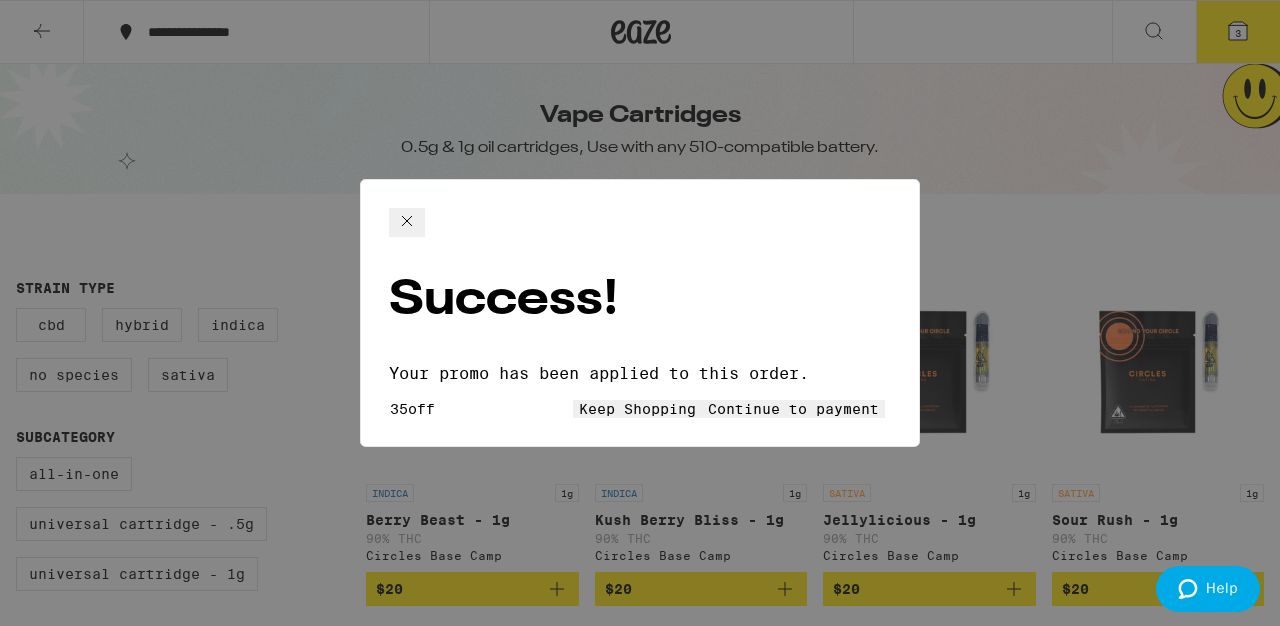 click on "Continue to payment" at bounding box center [793, 409] 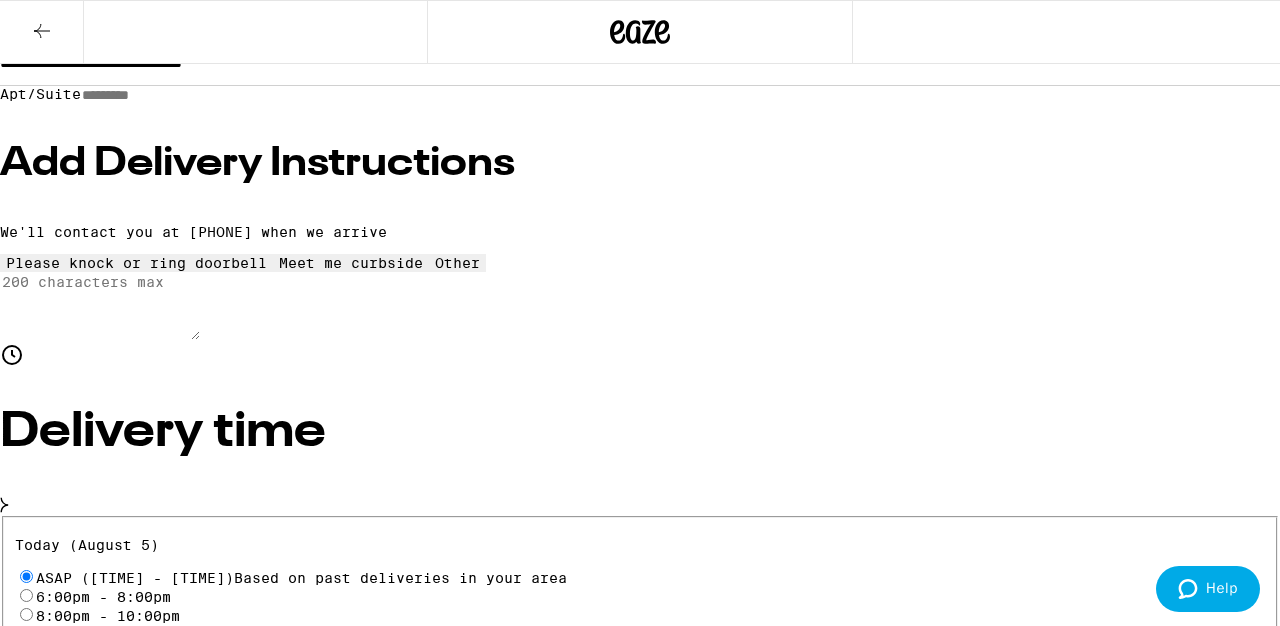 scroll, scrollTop: 107, scrollLeft: 0, axis: vertical 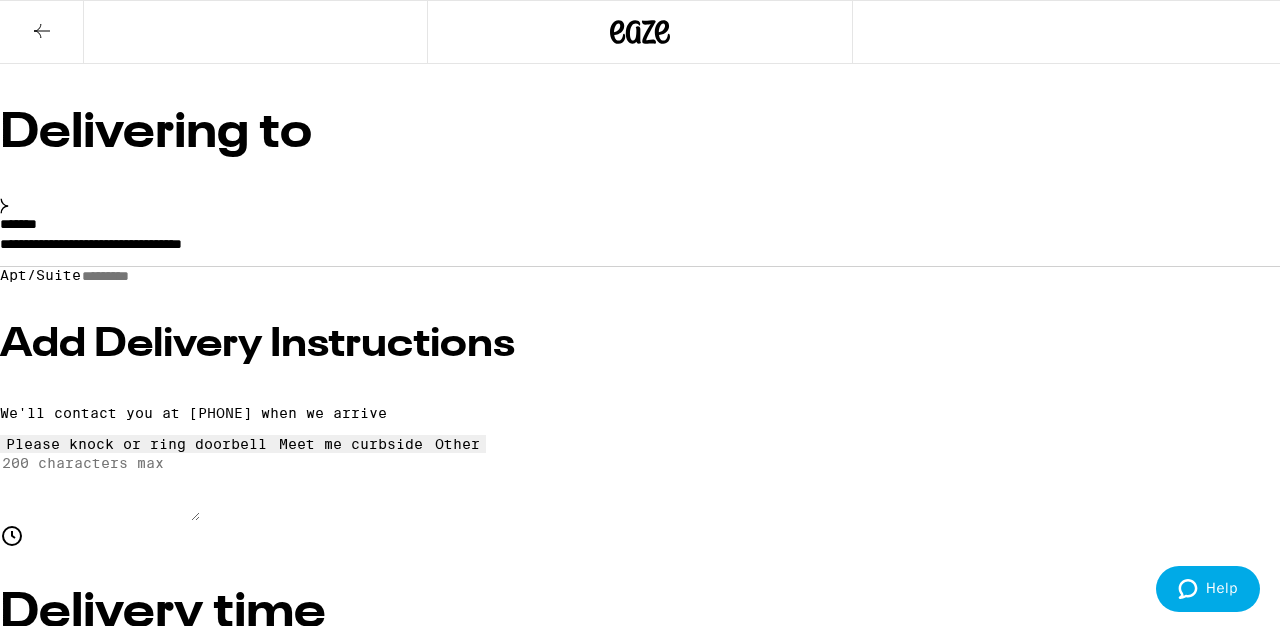 click on "Promo: 35OFF" at bounding box center (640, 5555) 